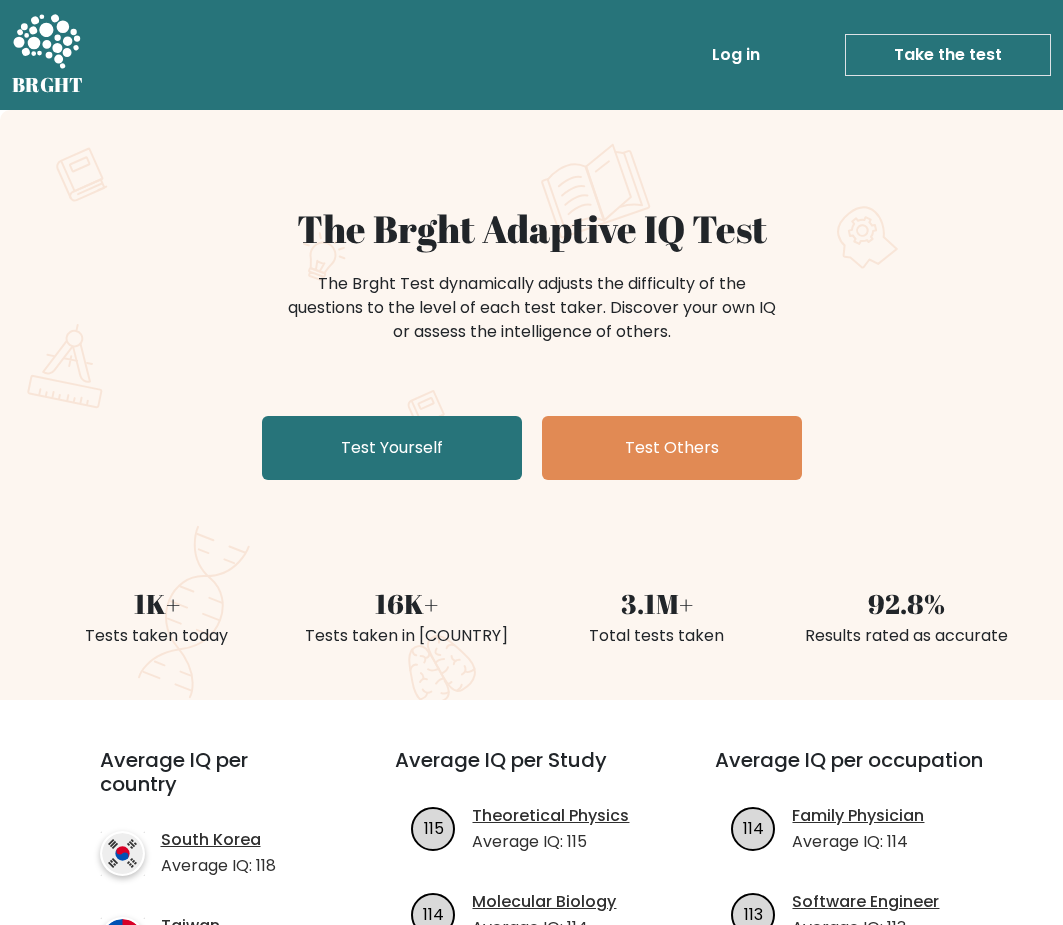 scroll, scrollTop: 0, scrollLeft: 0, axis: both 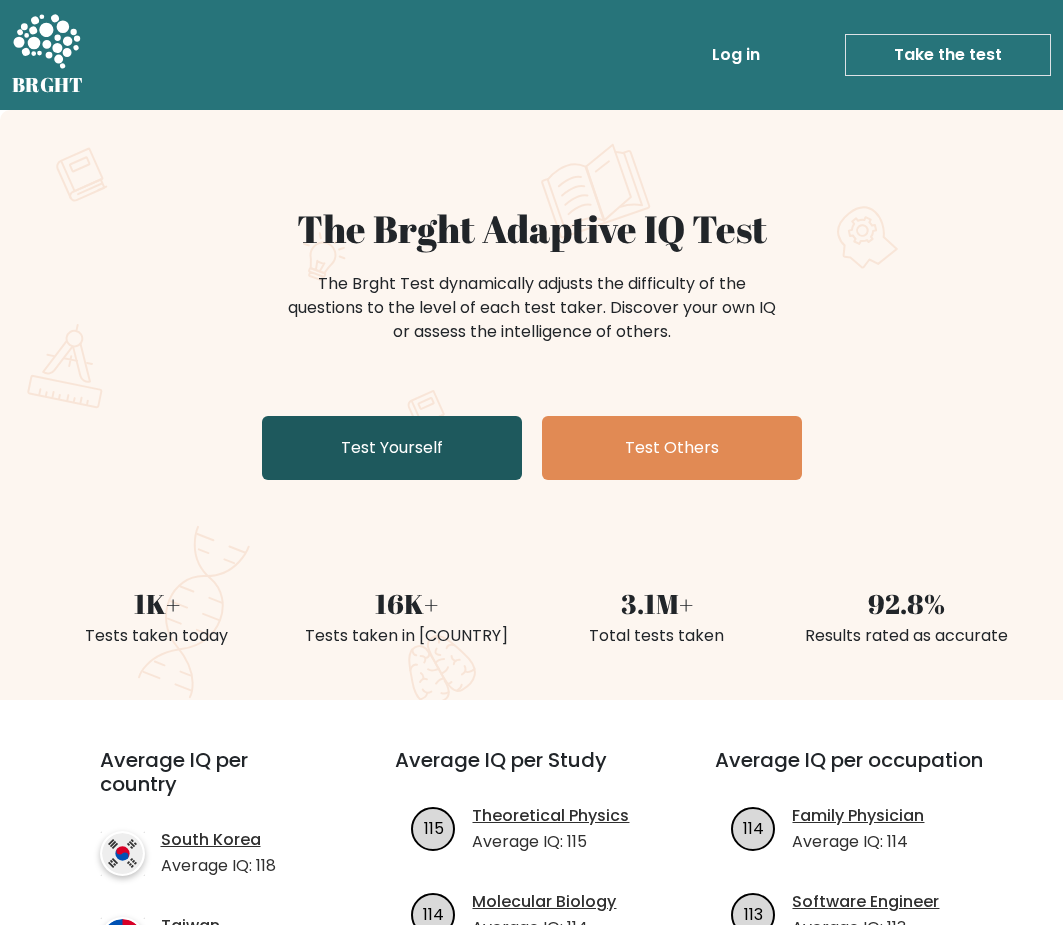 click on "Test Yourself" at bounding box center [392, 448] 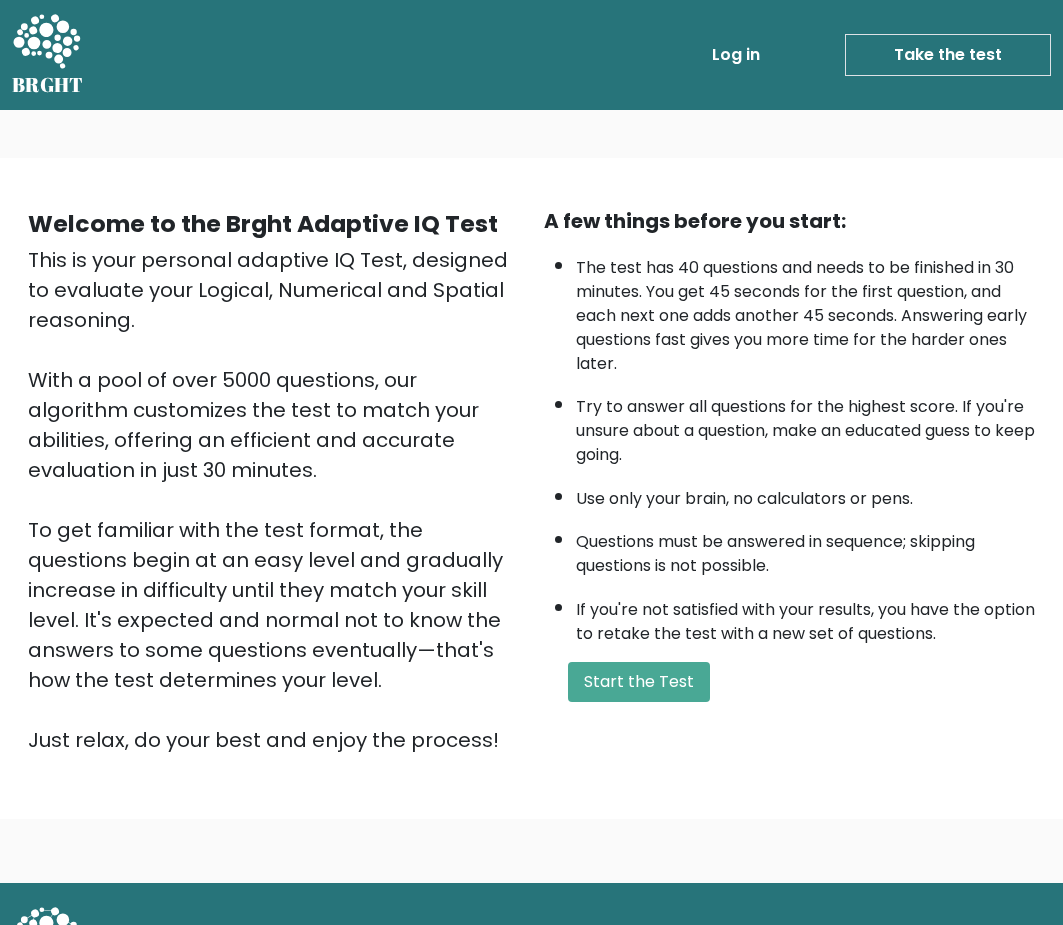 scroll, scrollTop: 0, scrollLeft: 0, axis: both 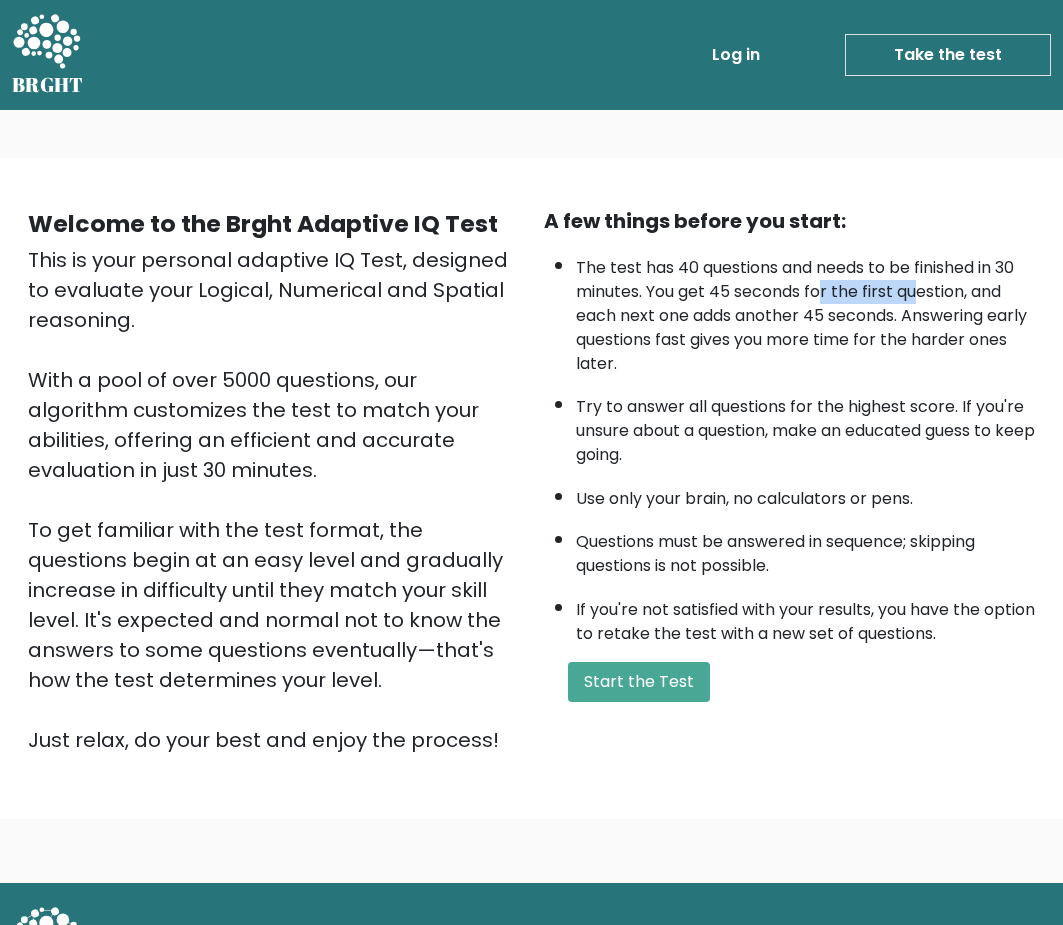 drag, startPoint x: 917, startPoint y: 301, endPoint x: 823, endPoint y: 282, distance: 95.90099 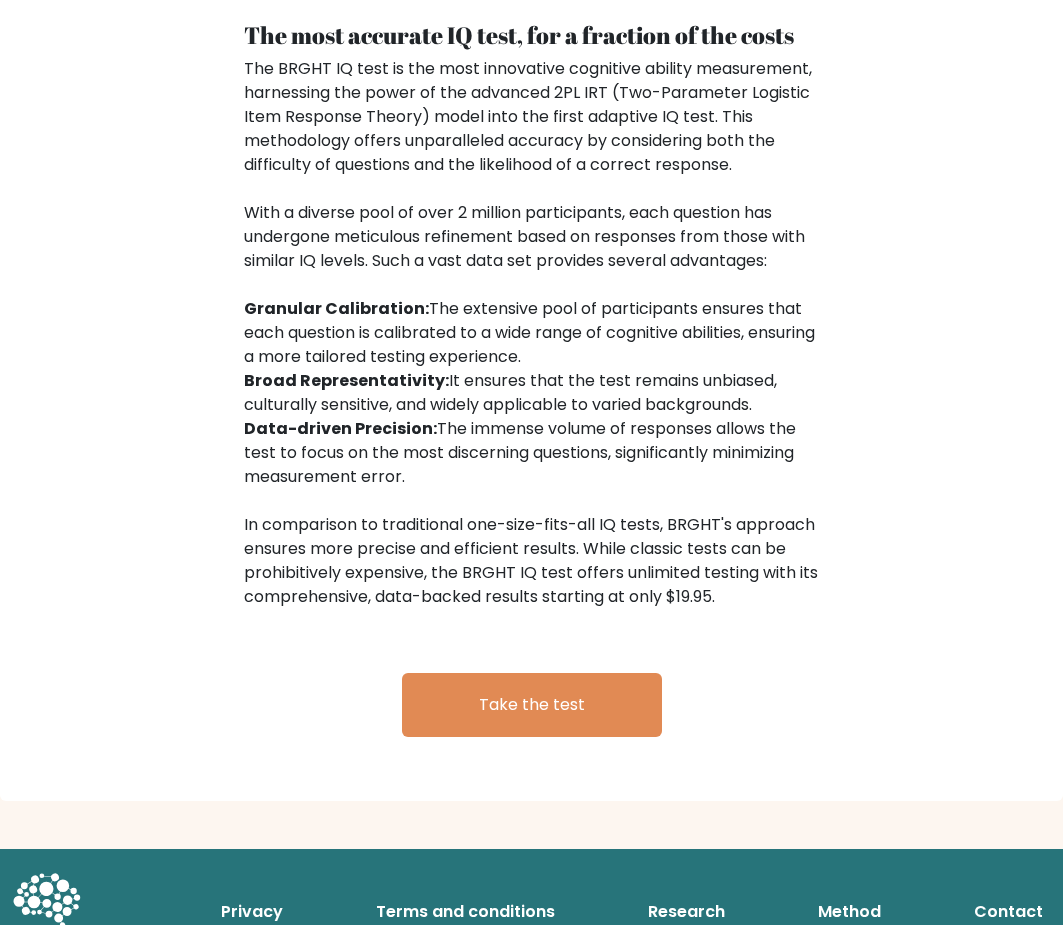 scroll, scrollTop: 3001, scrollLeft: 0, axis: vertical 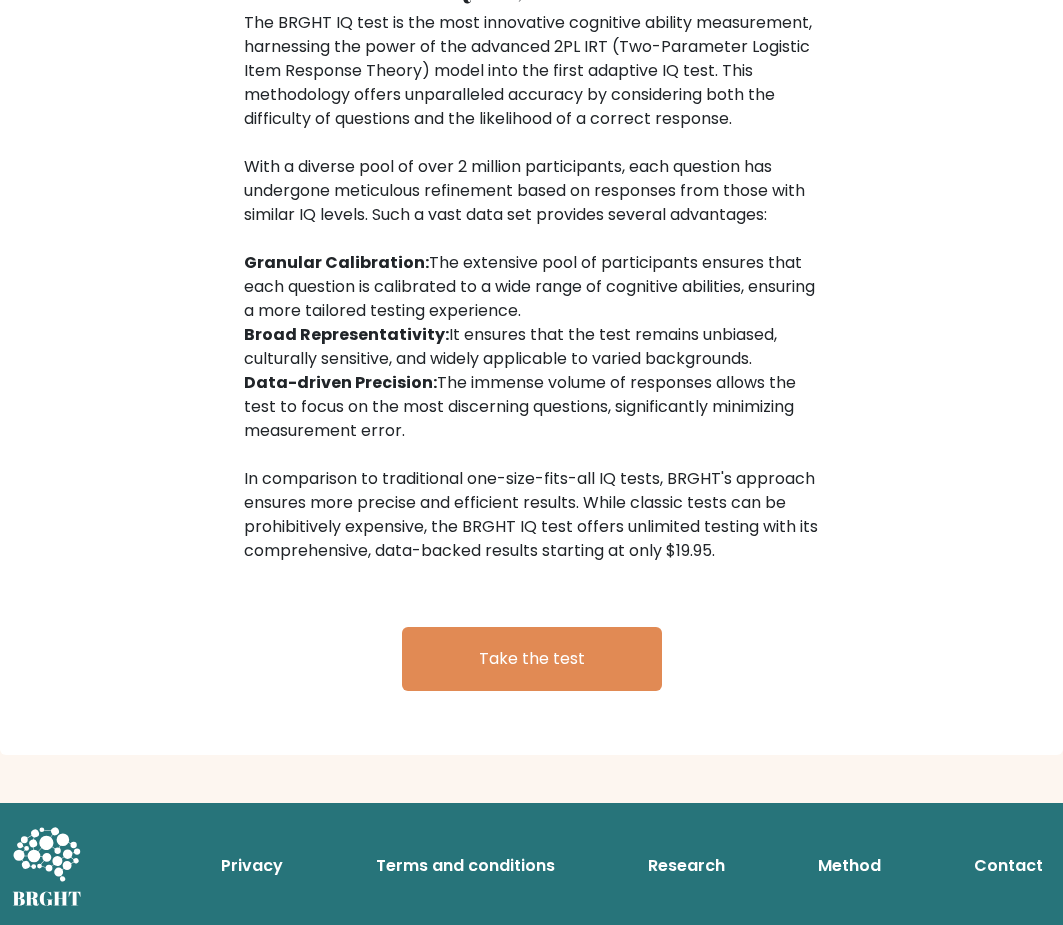 click on "Privacy
Terms
and conditions
Research
Method
Contact" at bounding box center [531, 858] 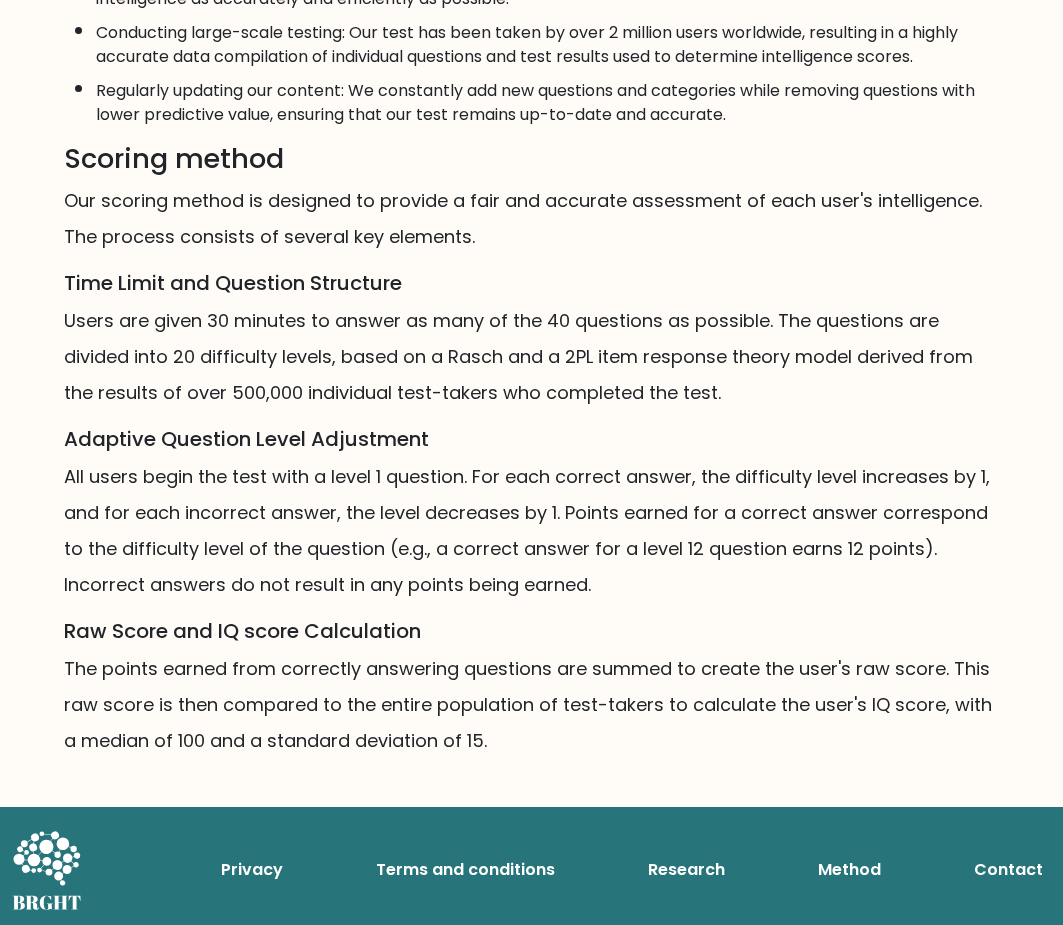scroll, scrollTop: 0, scrollLeft: 0, axis: both 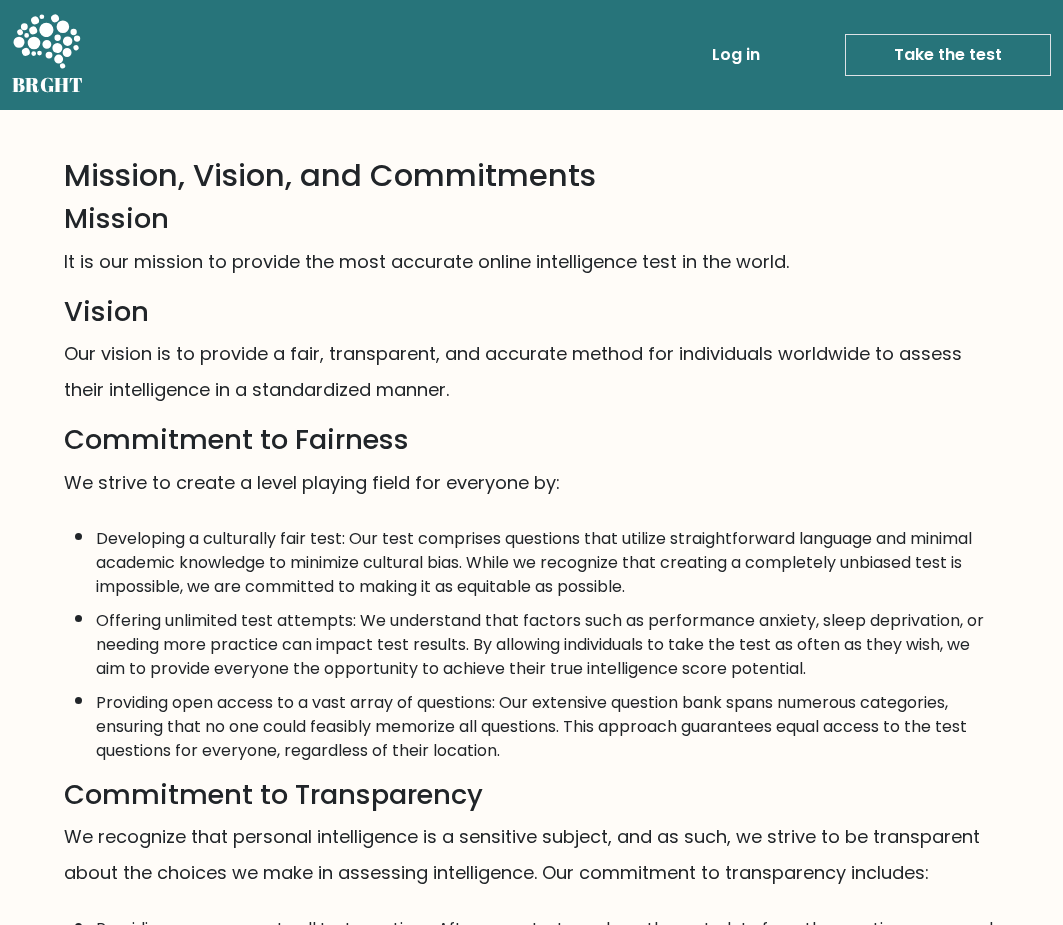 click on "Take the test" at bounding box center [948, 55] 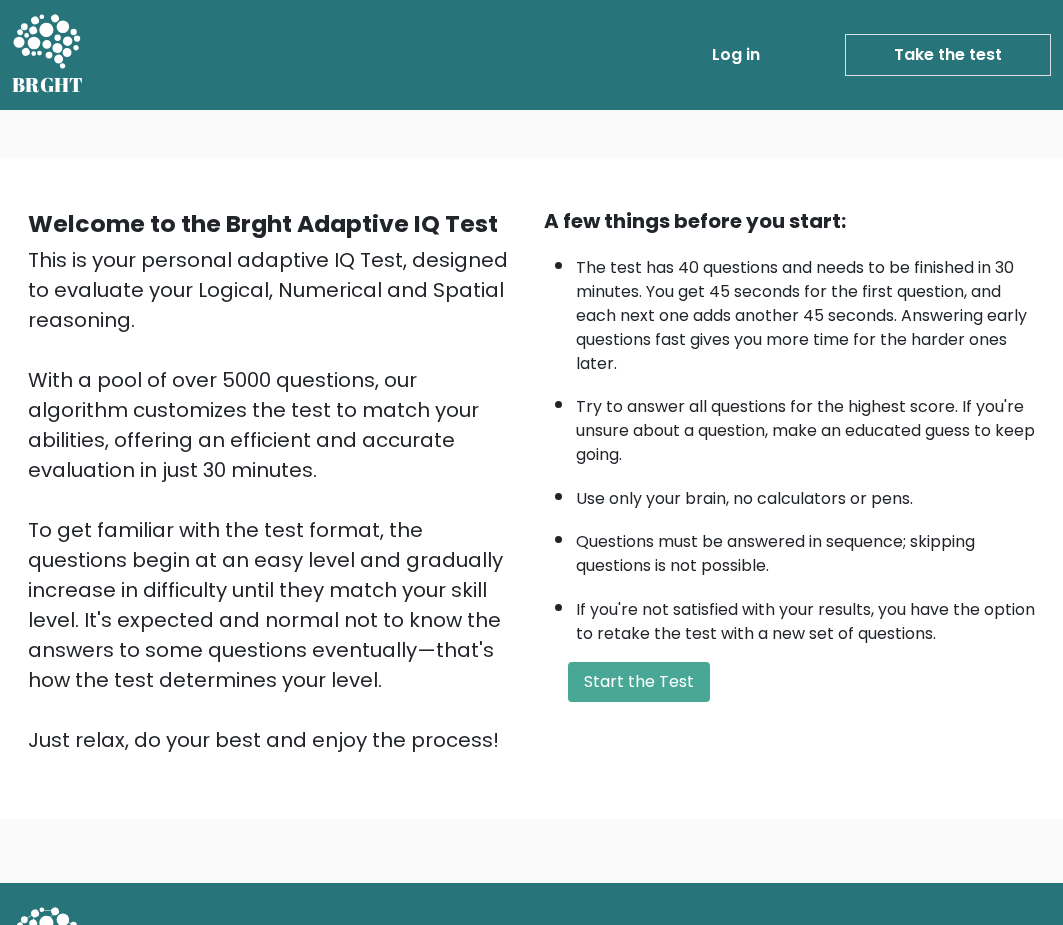scroll, scrollTop: 0, scrollLeft: 0, axis: both 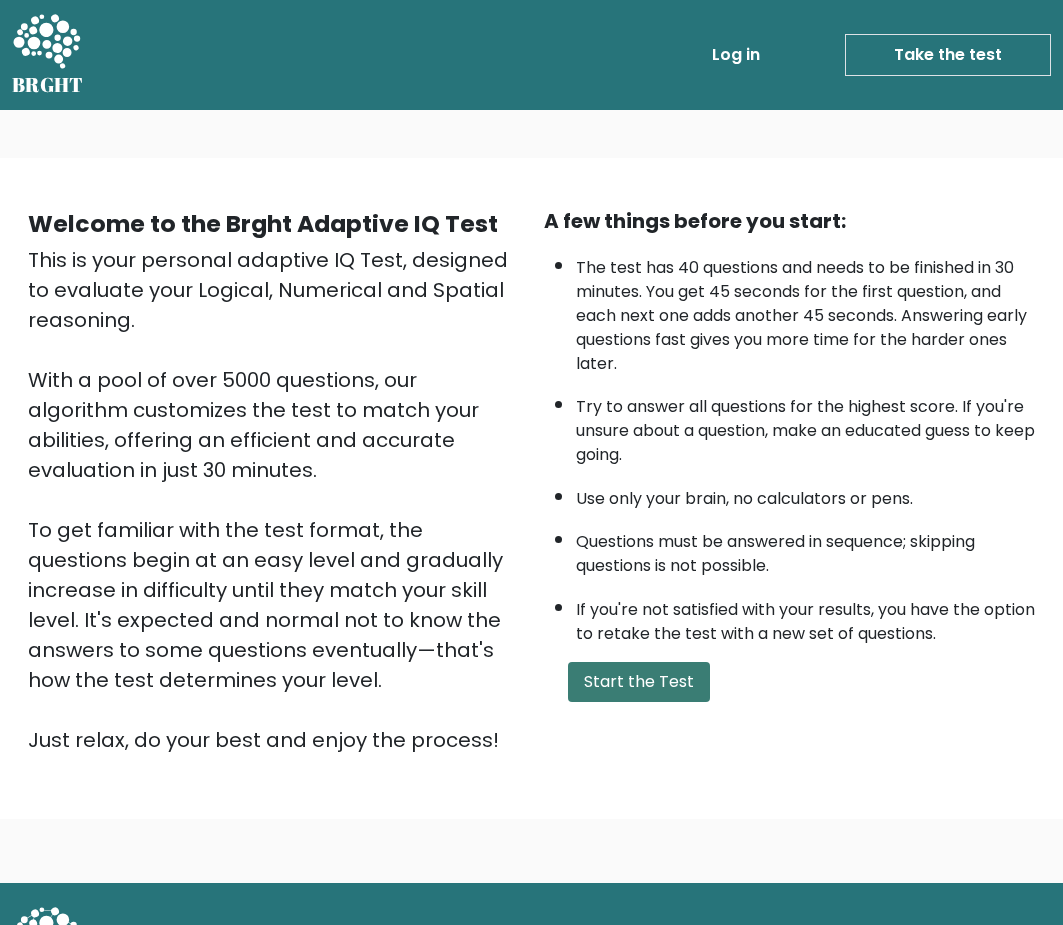 click on "Start the Test" at bounding box center [639, 682] 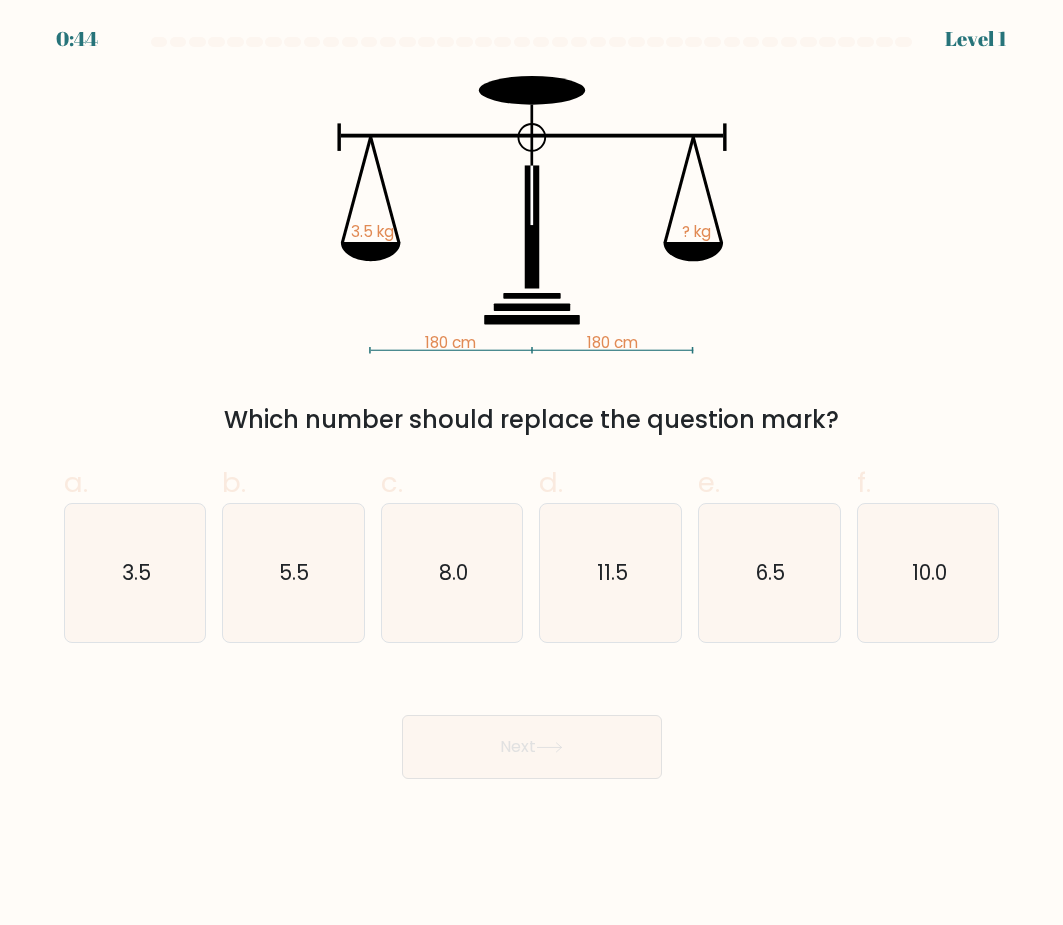 scroll, scrollTop: 0, scrollLeft: 0, axis: both 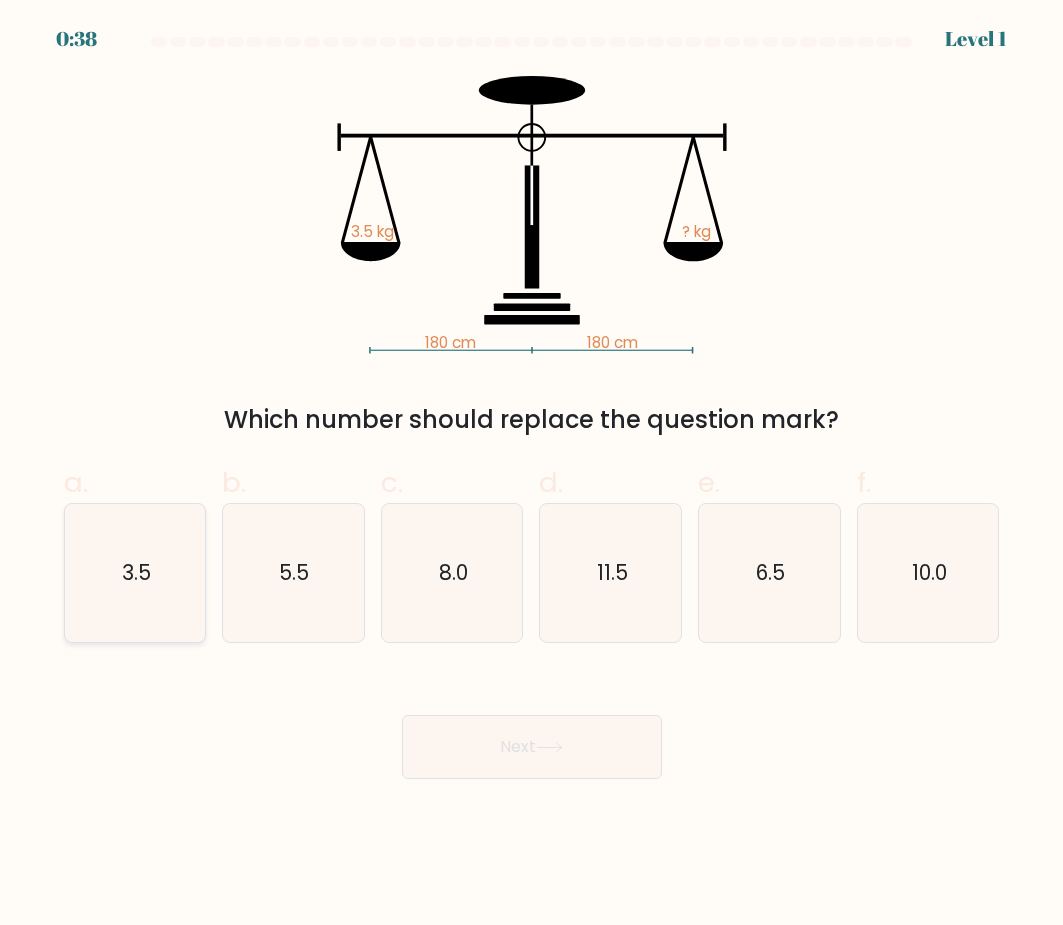click on "3.5" 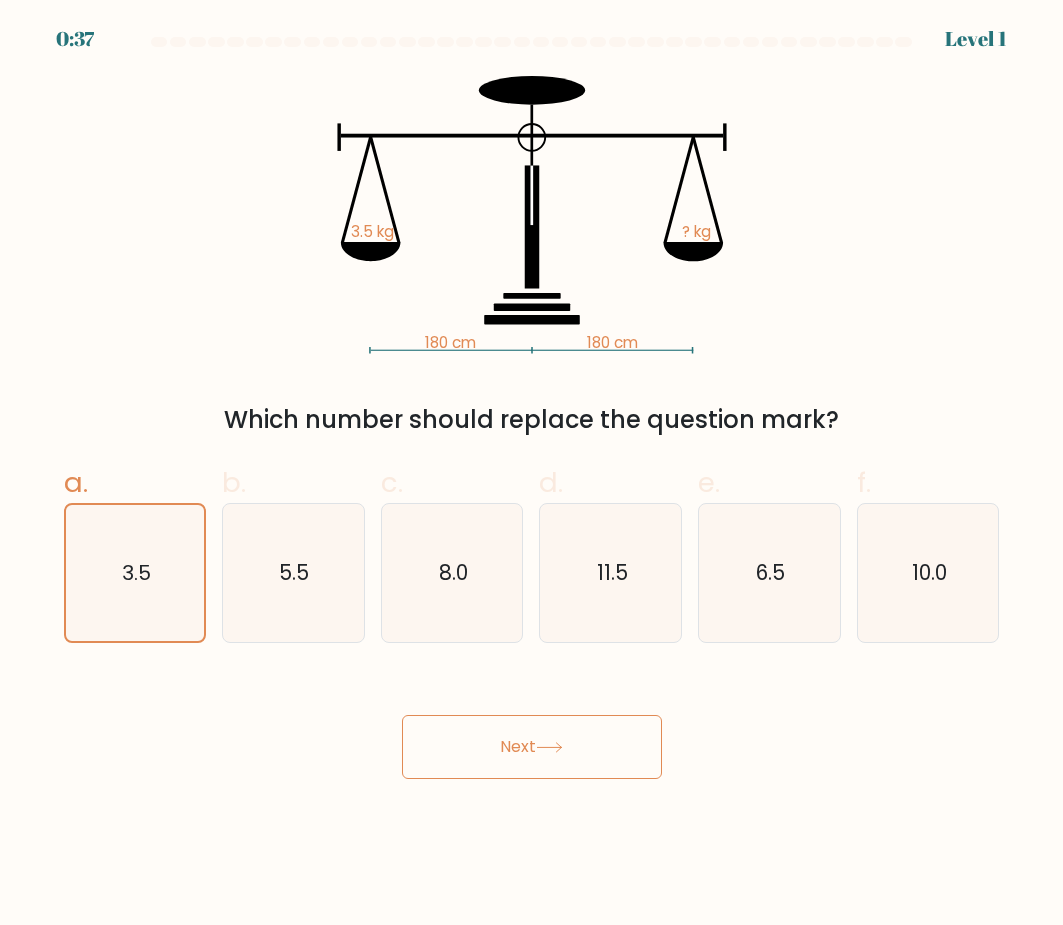 click on "Next" at bounding box center (532, 747) 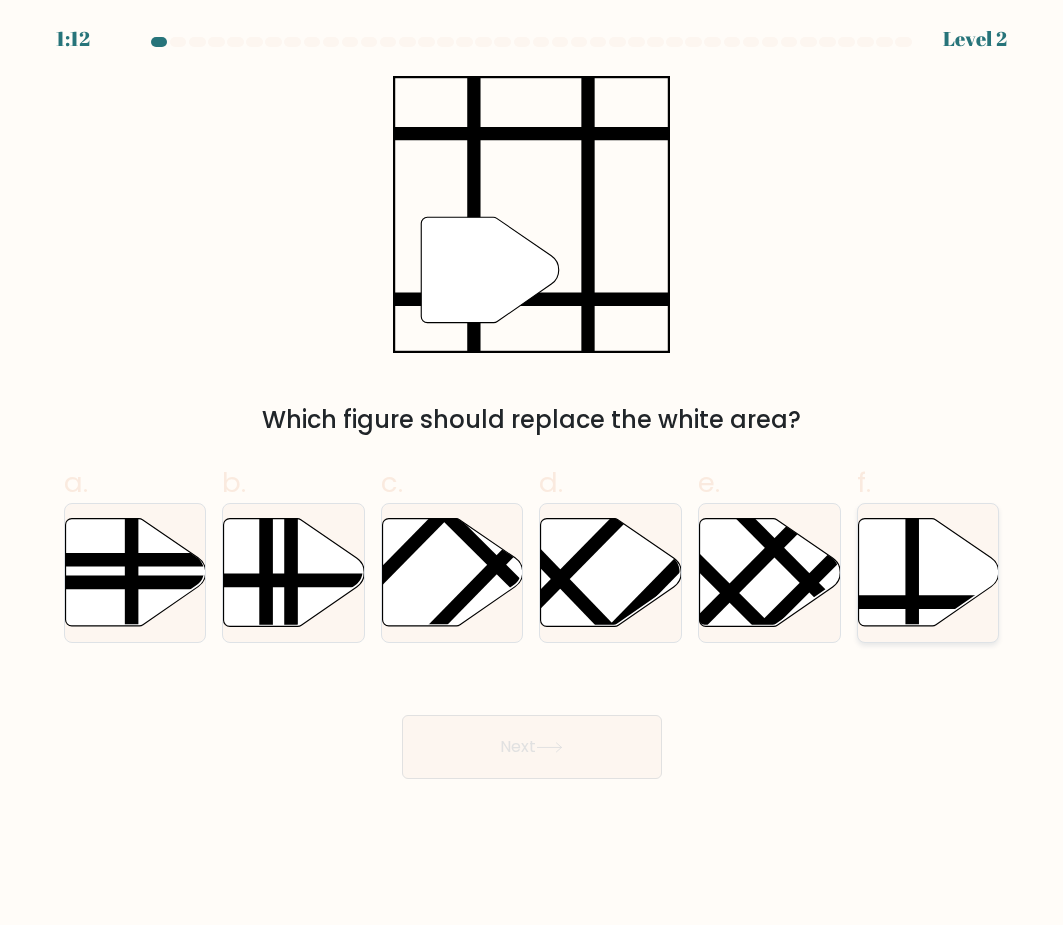 click 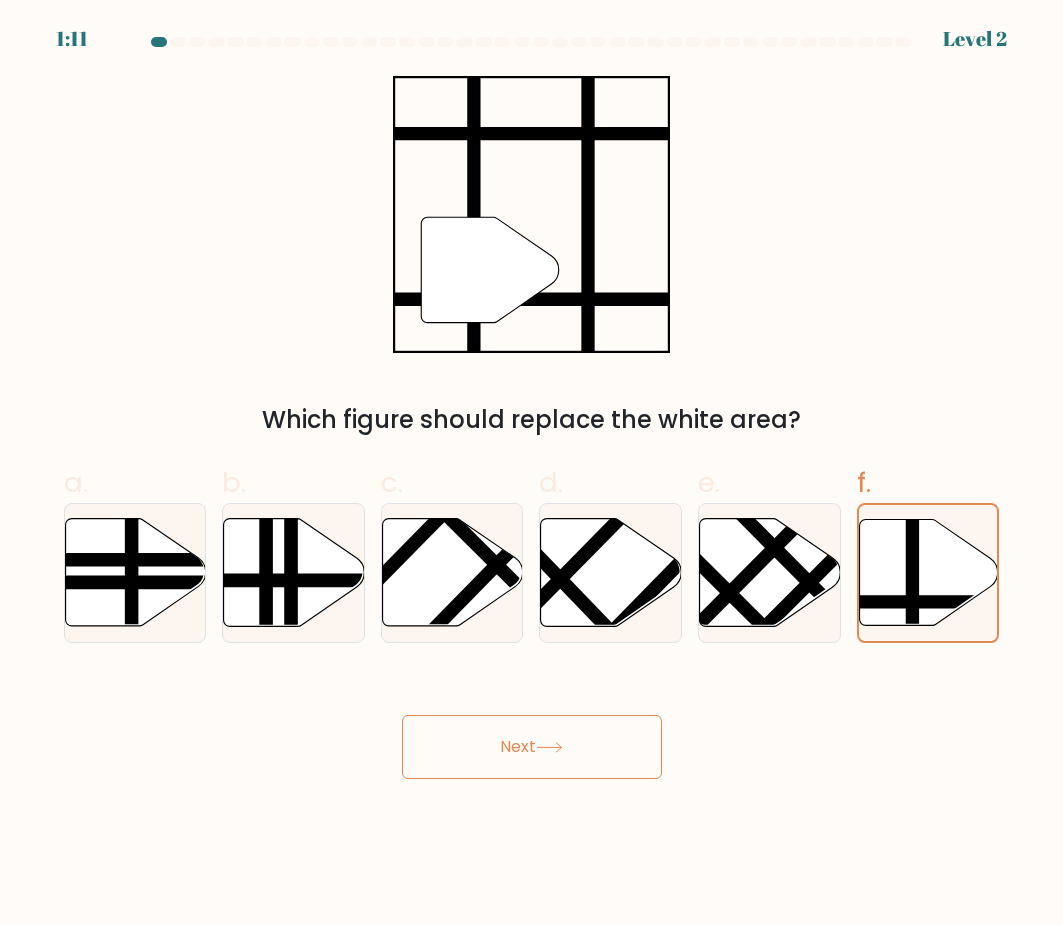 click on "Next" at bounding box center (532, 747) 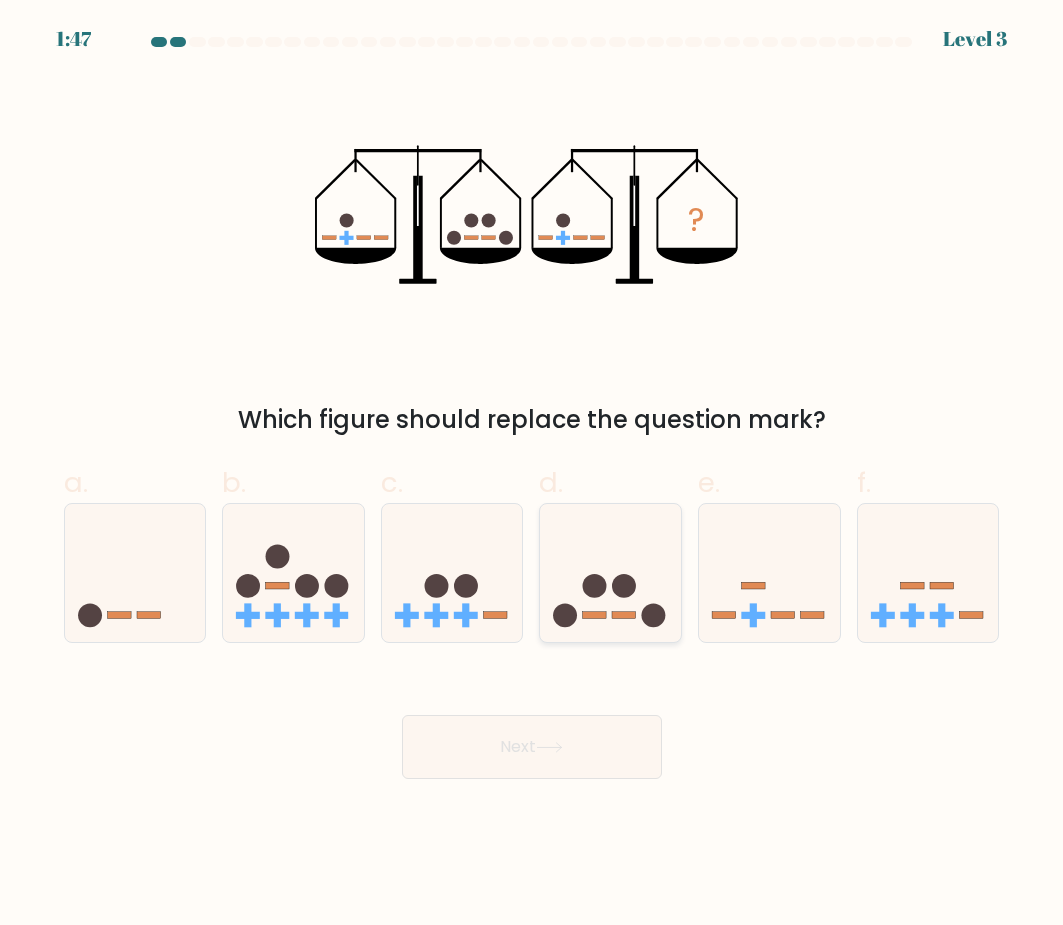 click 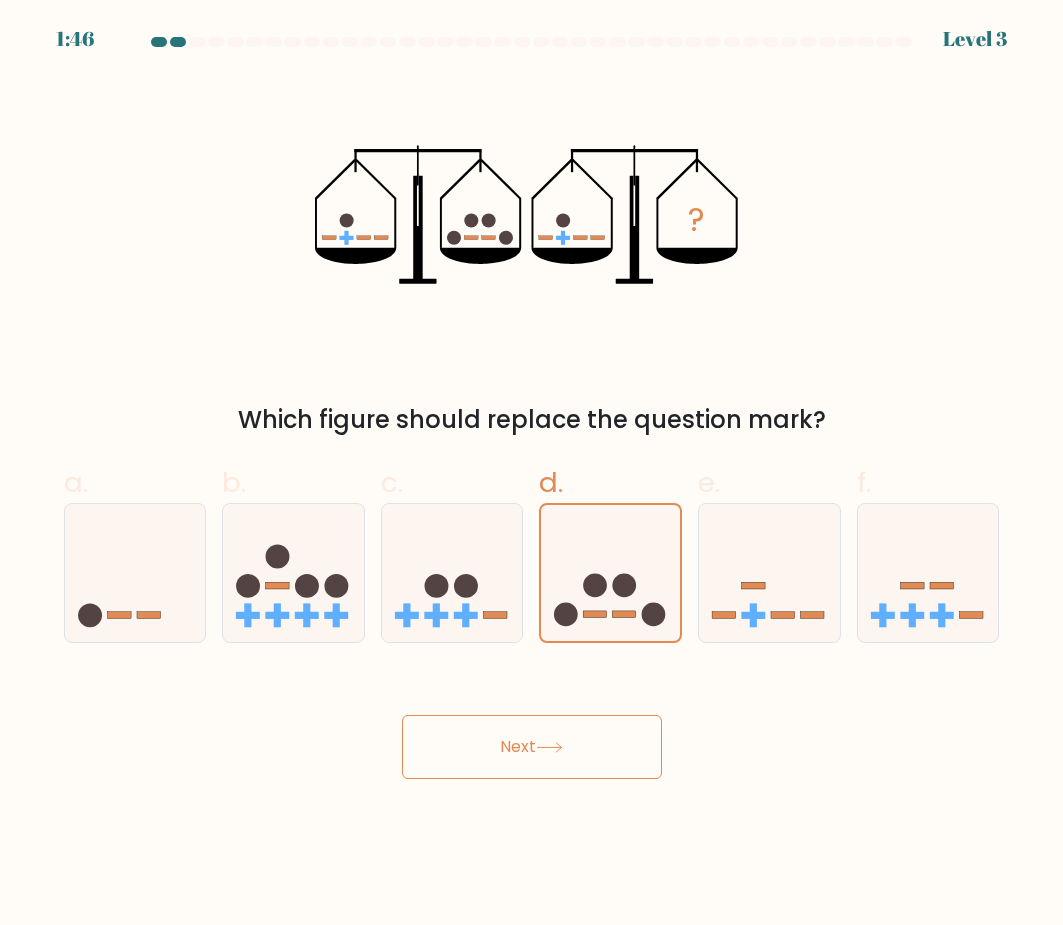 click on "Next" at bounding box center (532, 747) 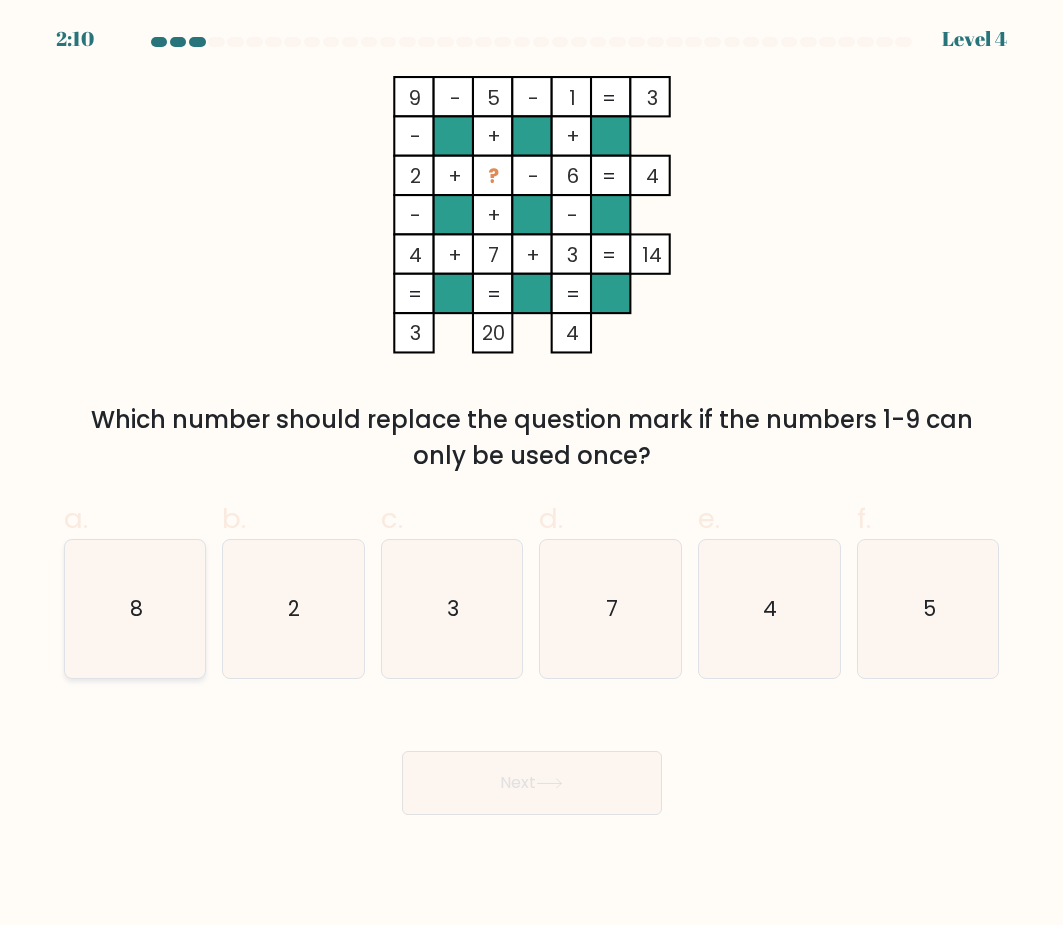 click on "8" 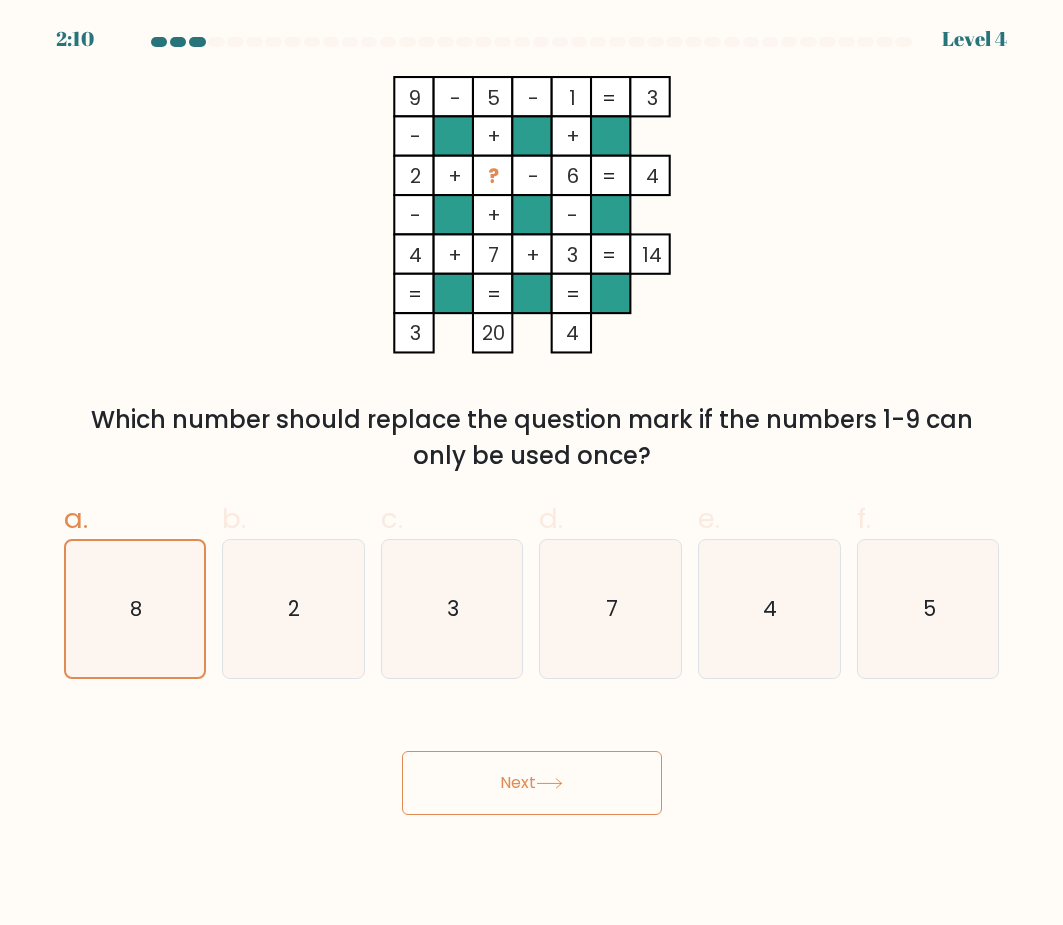 click on "Next" at bounding box center [532, 783] 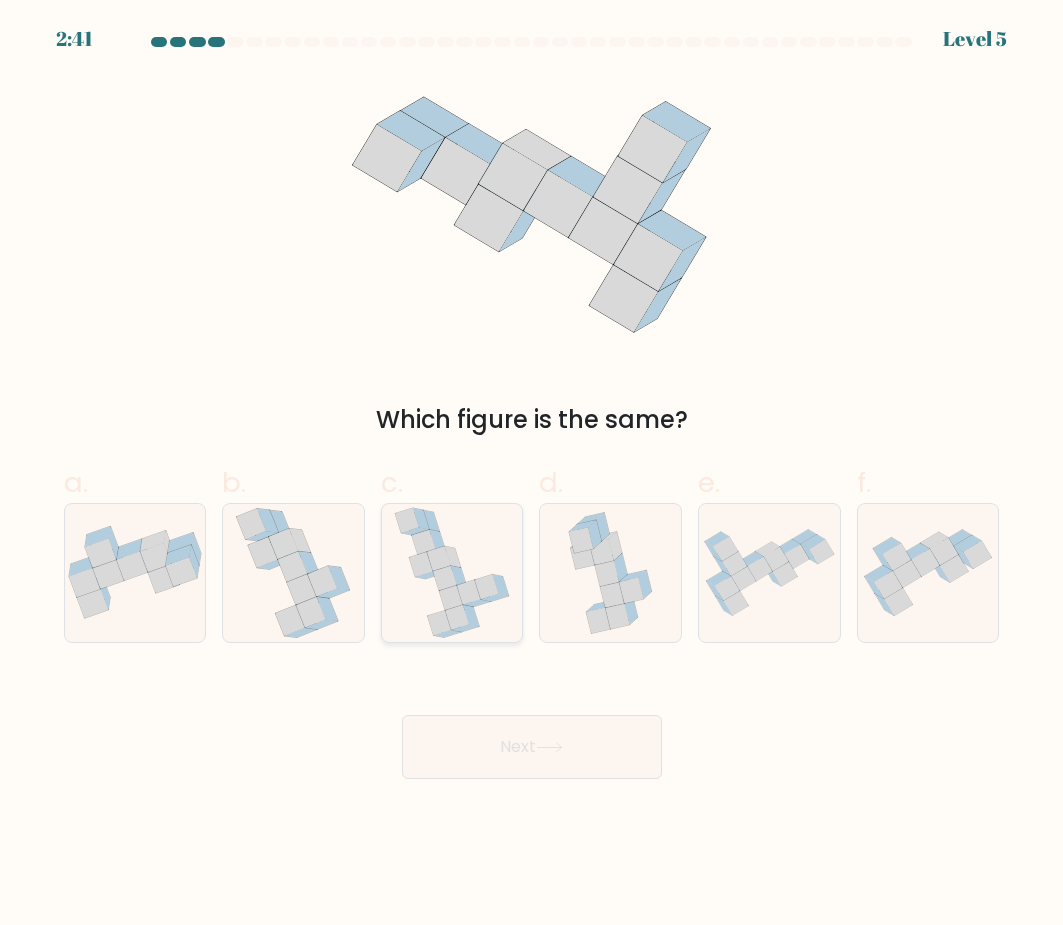 click 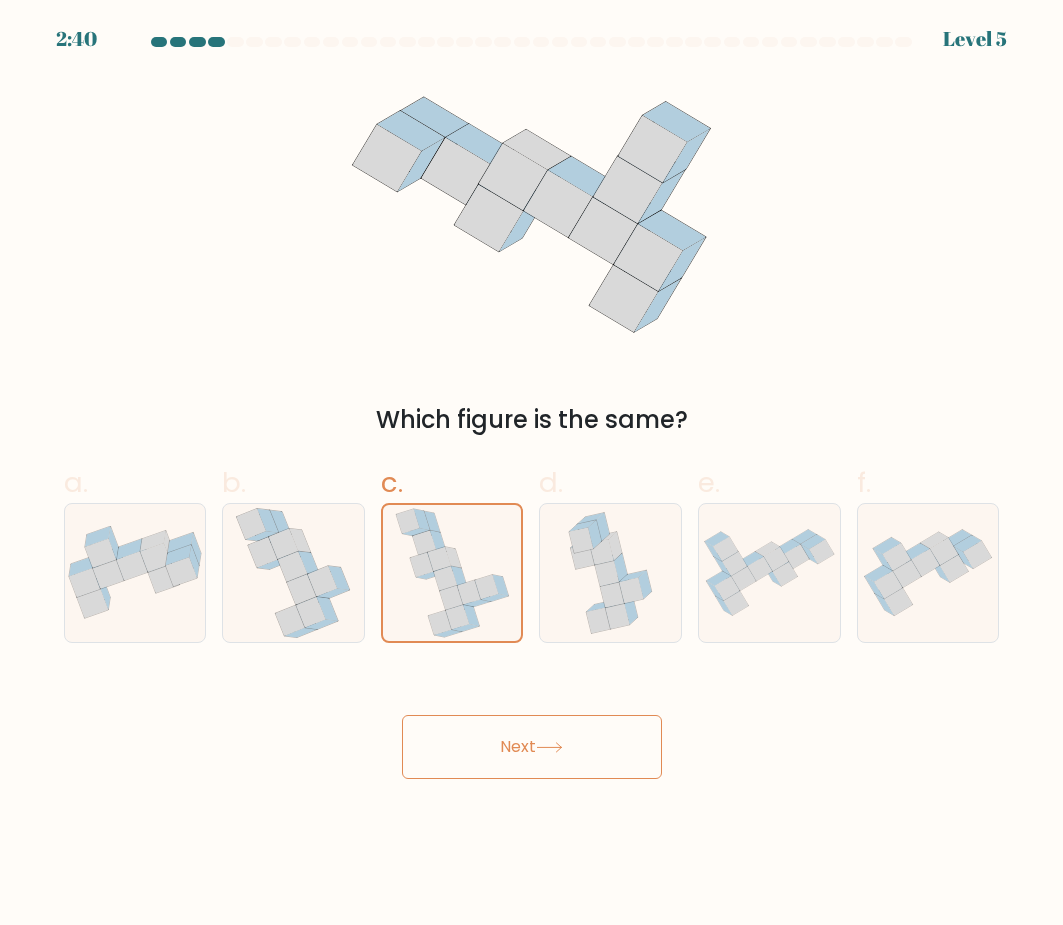 click on "Next" at bounding box center (532, 747) 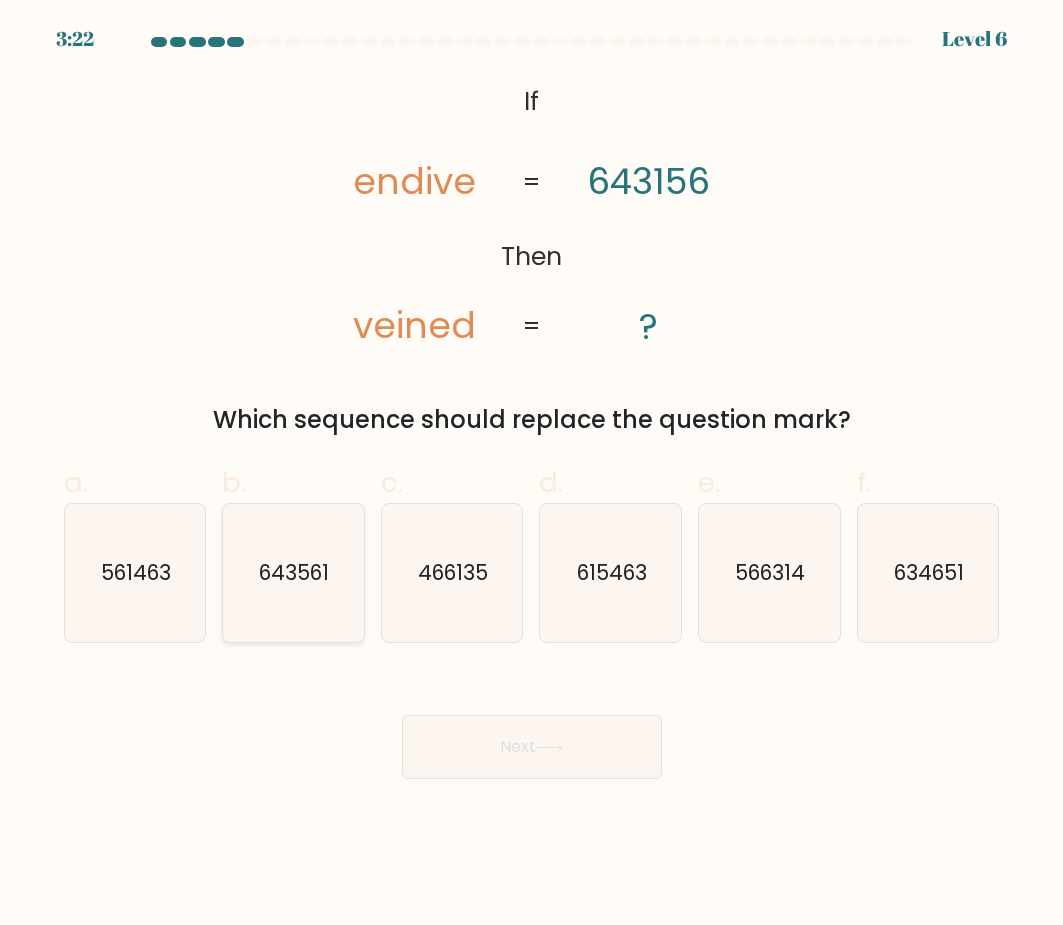 click on "643561" 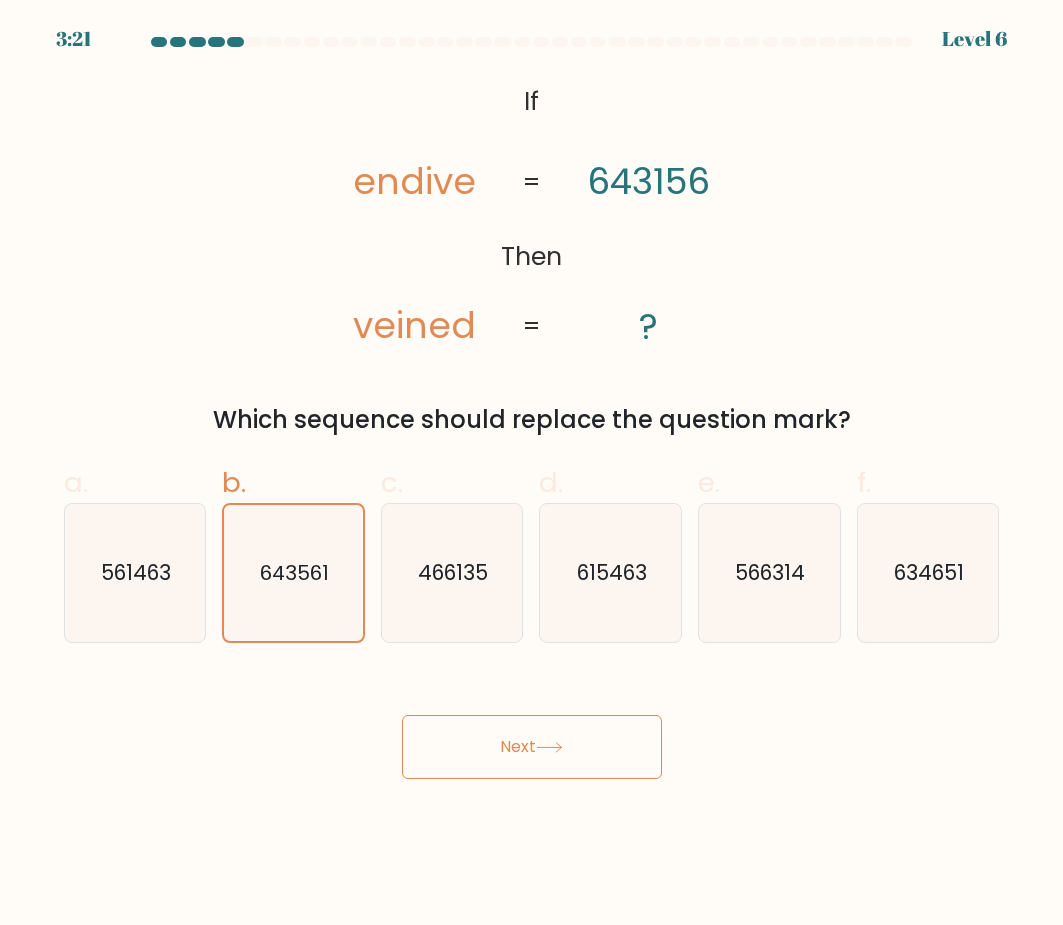 click on "Next" at bounding box center (532, 747) 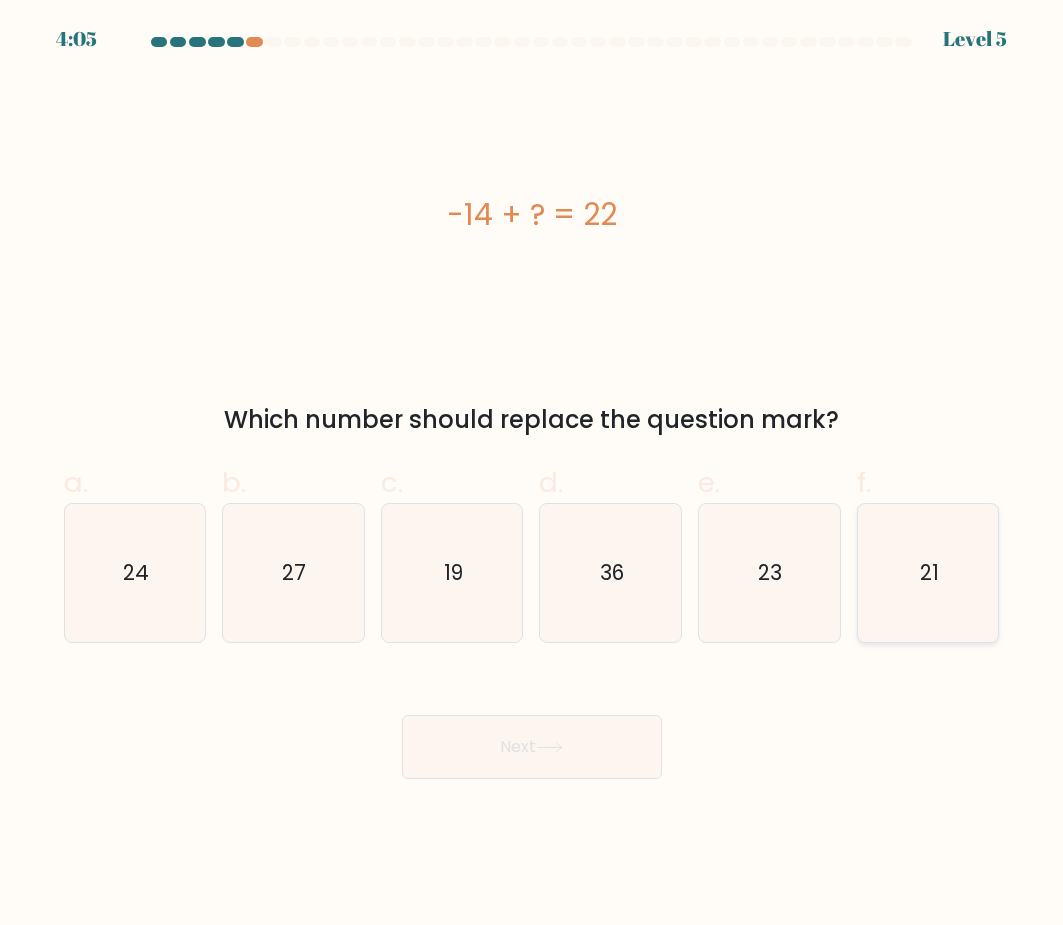 click on "21" 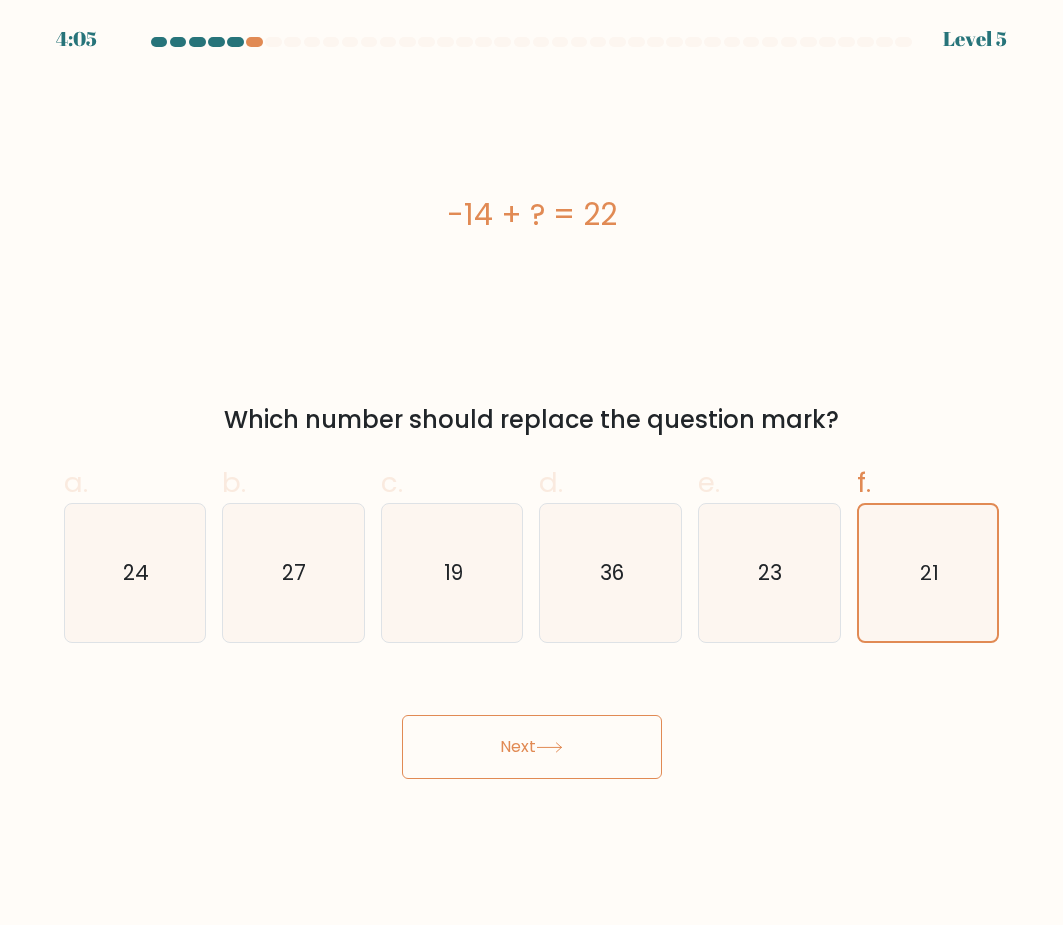 click on "Next" at bounding box center [532, 747] 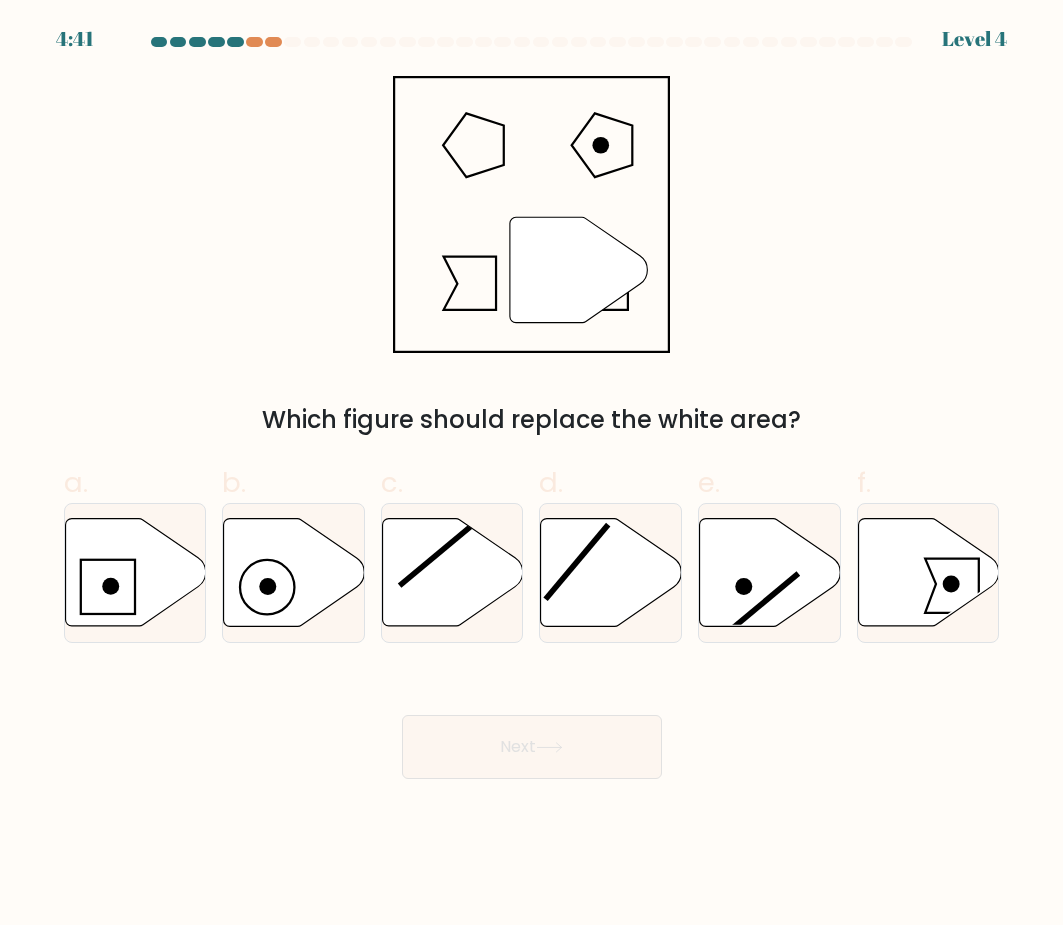 click on ""
Which figure should replace the white area?" at bounding box center [532, 257] 